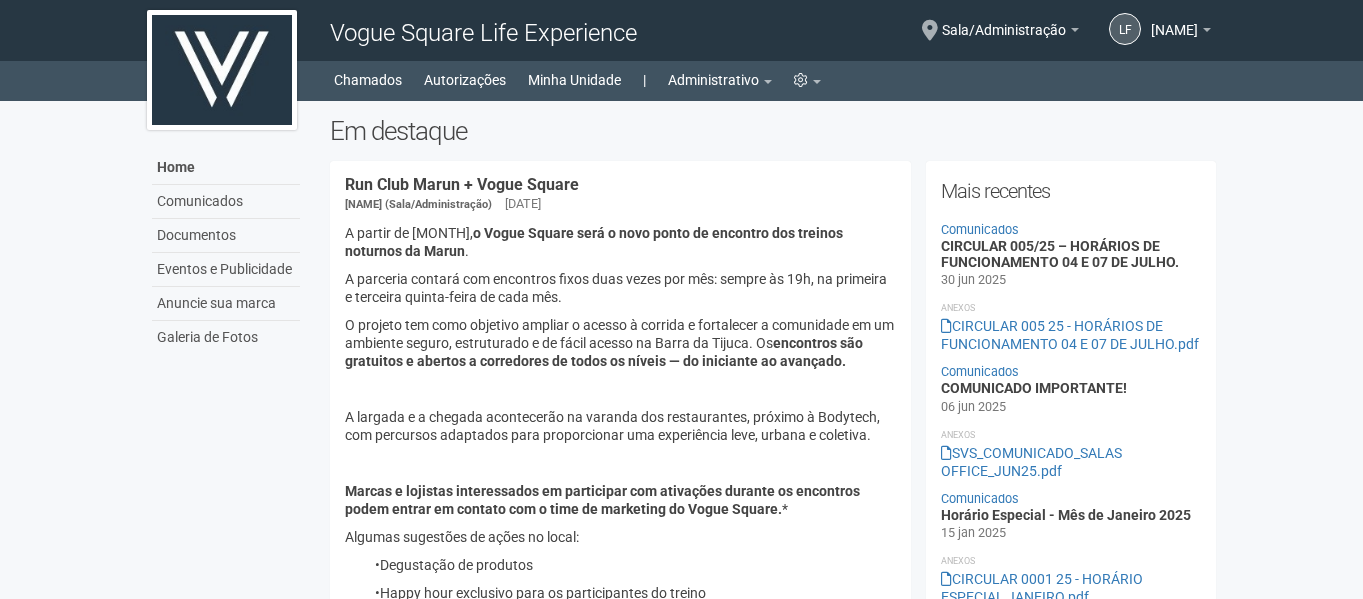 scroll, scrollTop: 0, scrollLeft: 0, axis: both 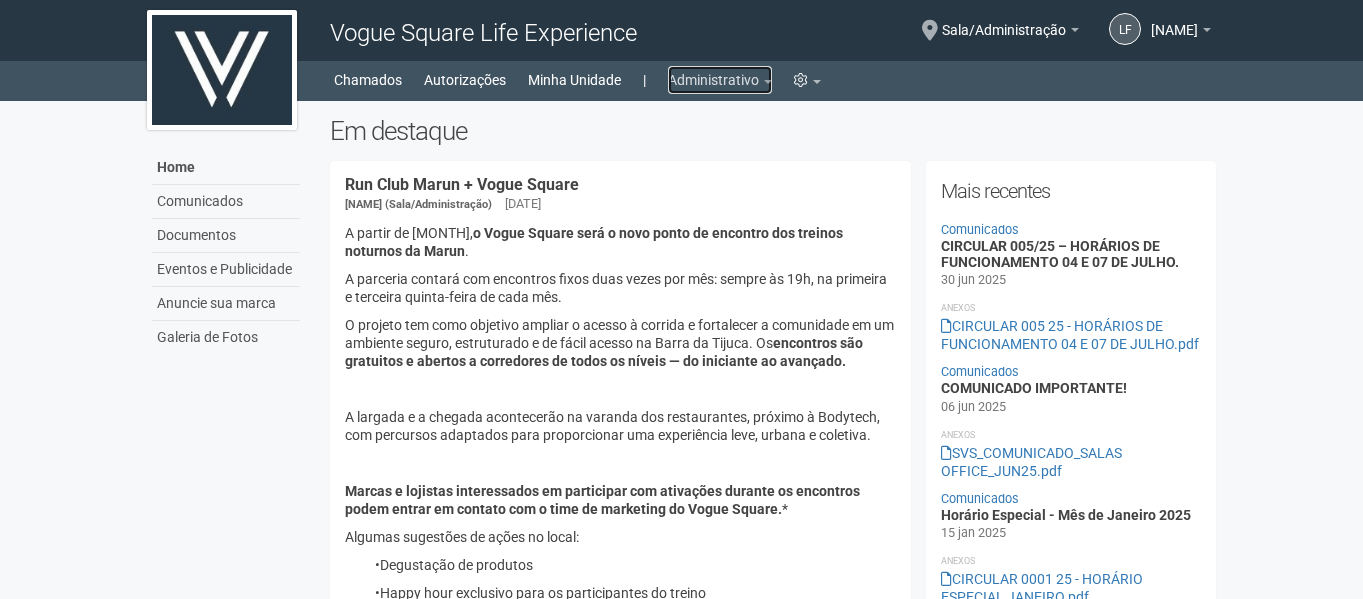 click on "Administrativo" at bounding box center (720, 80) 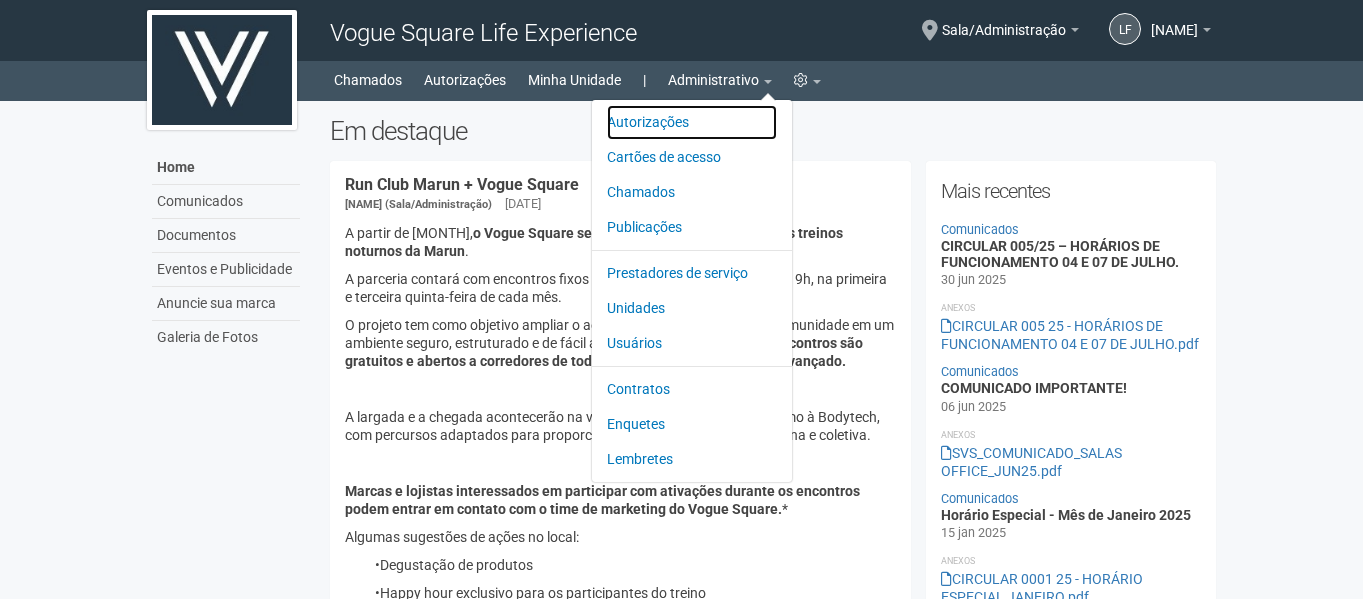 click on "Autorizações" at bounding box center [692, 122] 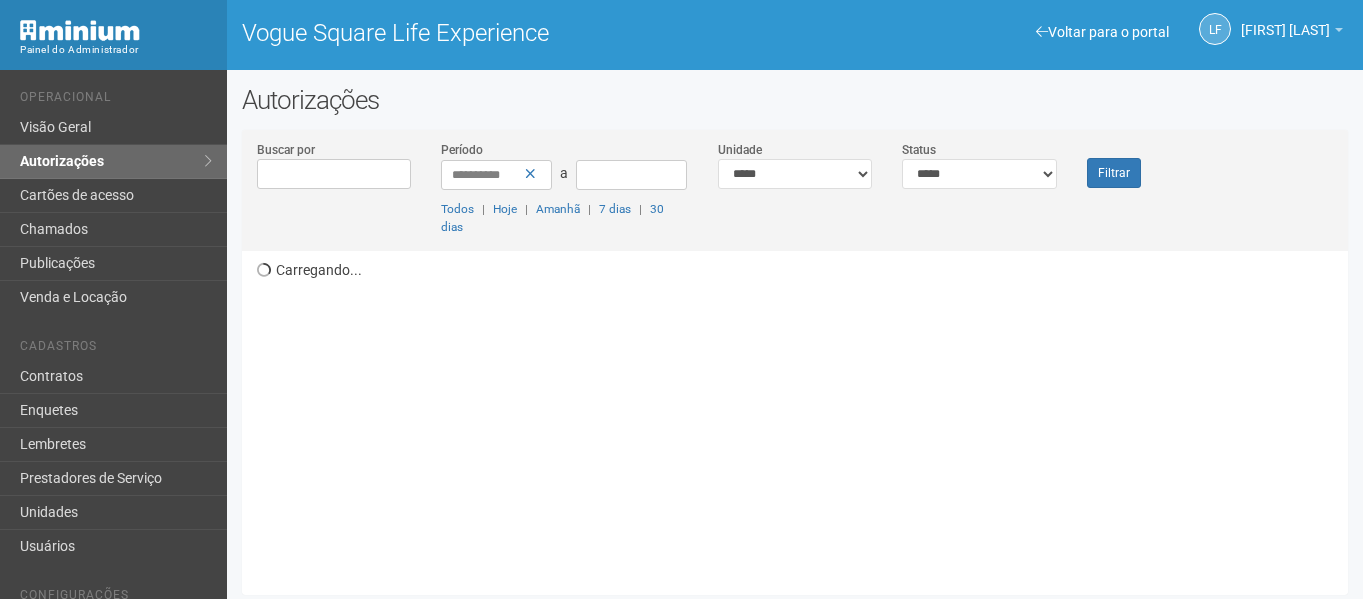 scroll, scrollTop: 0, scrollLeft: 0, axis: both 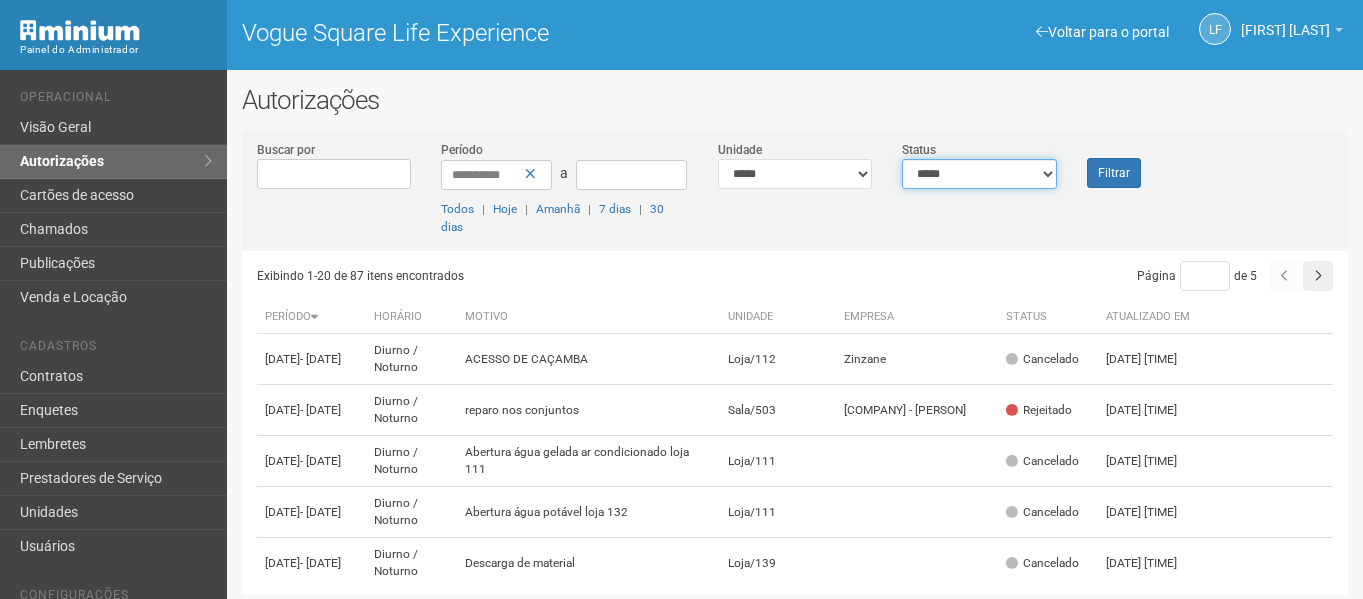 click on "**********" at bounding box center [979, 174] 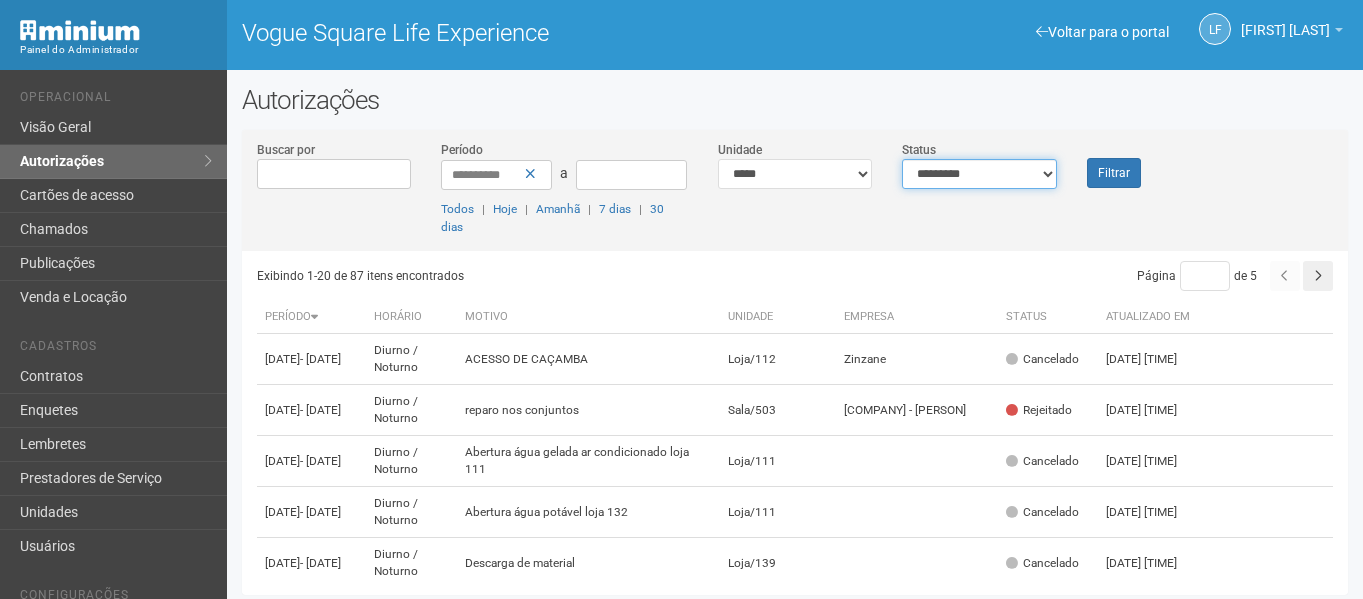 click on "**********" at bounding box center (979, 174) 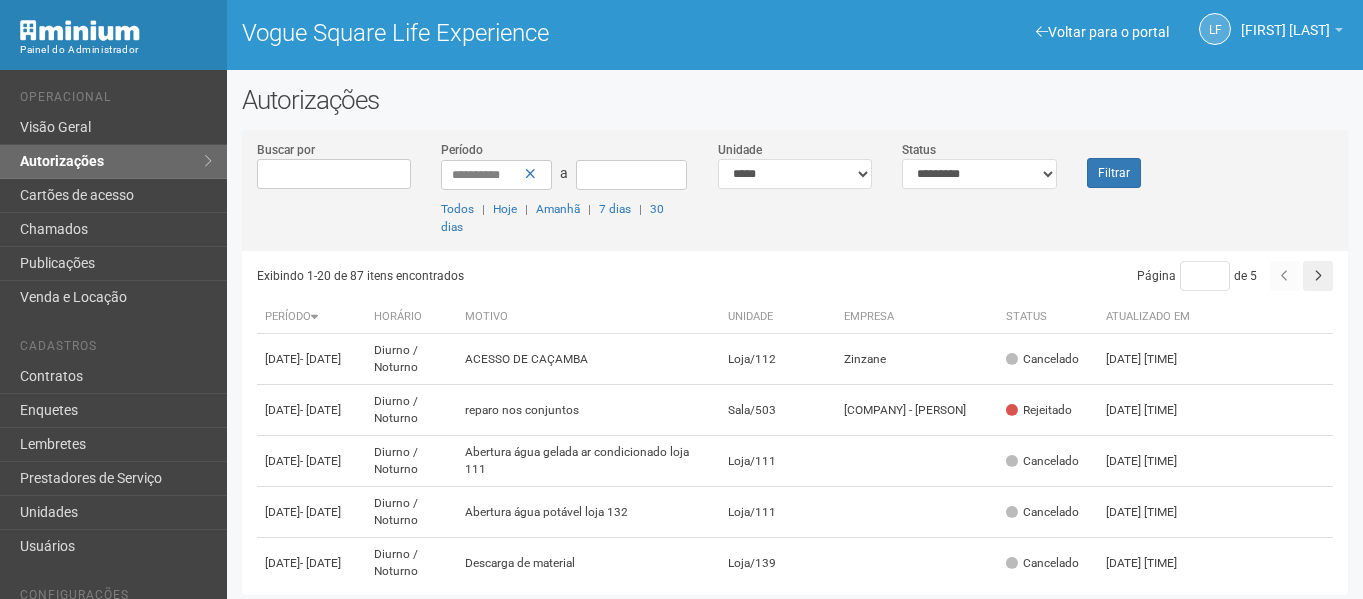 click on "Filtrar" at bounding box center [1118, 164] 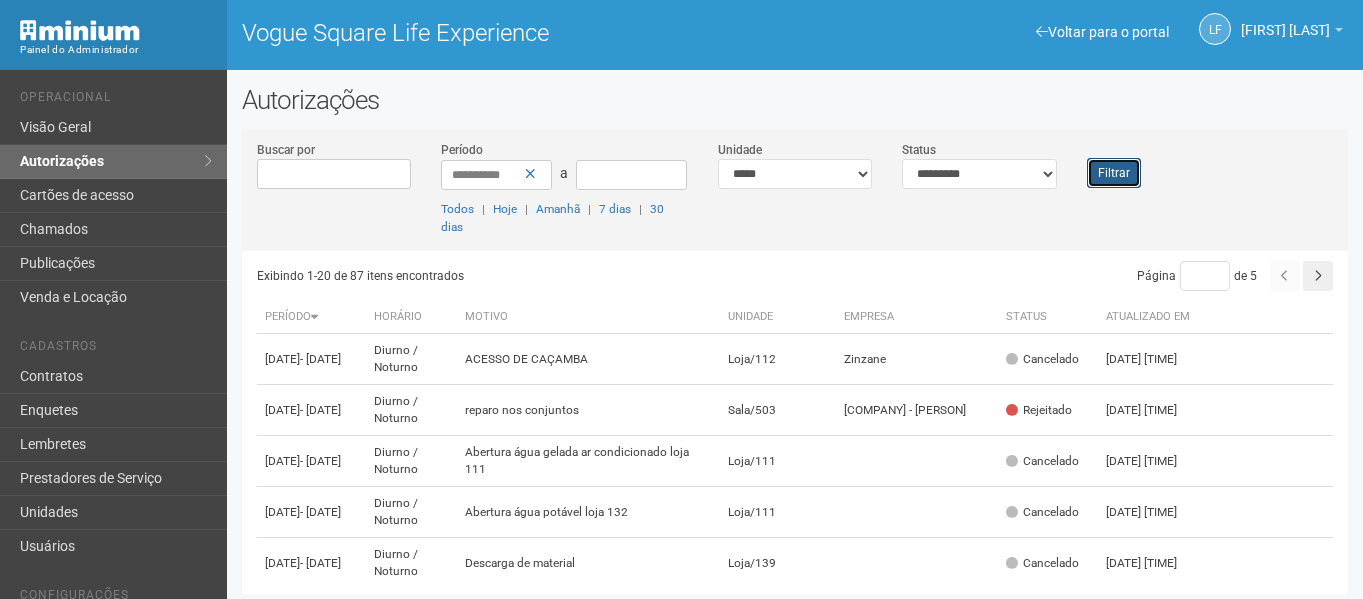 click on "Filtrar" at bounding box center (1114, 173) 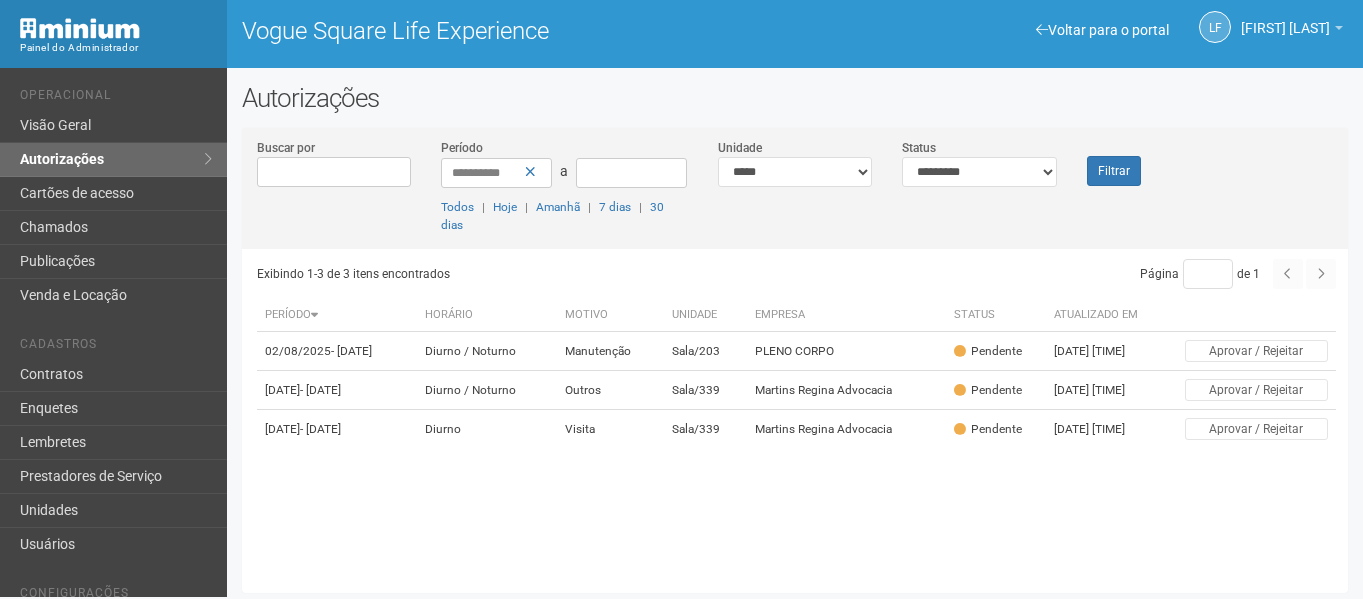 scroll, scrollTop: 5, scrollLeft: 0, axis: vertical 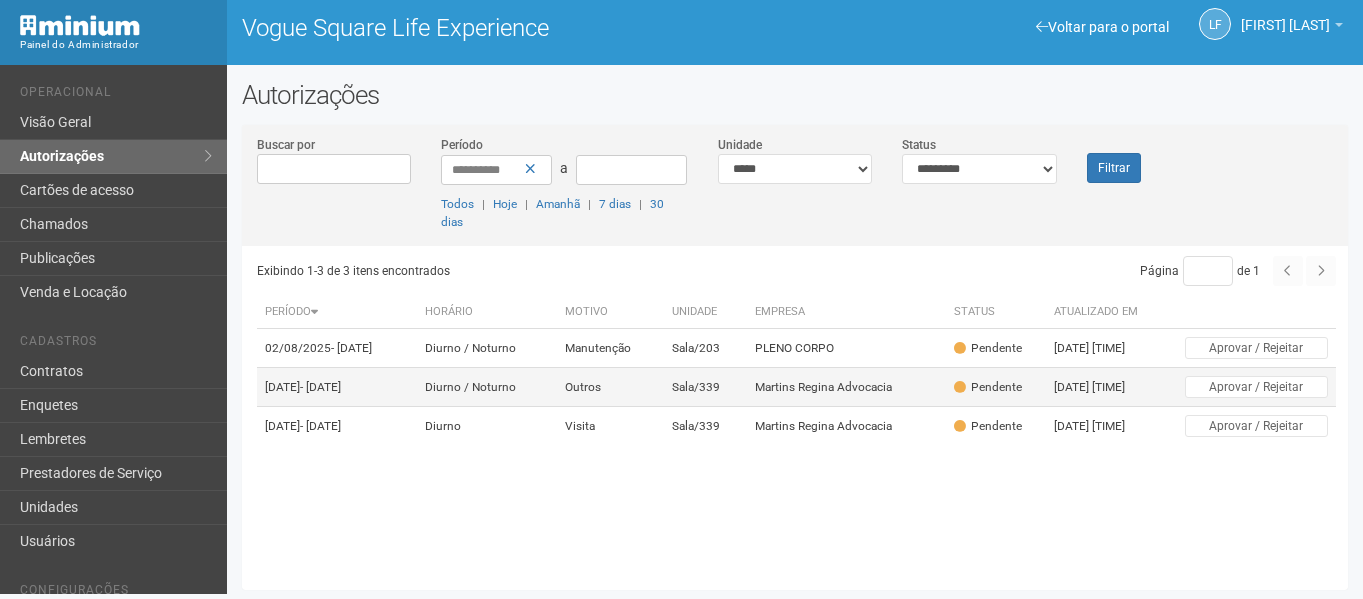 click on "Martins Regina Advocacia" at bounding box center [846, 387] 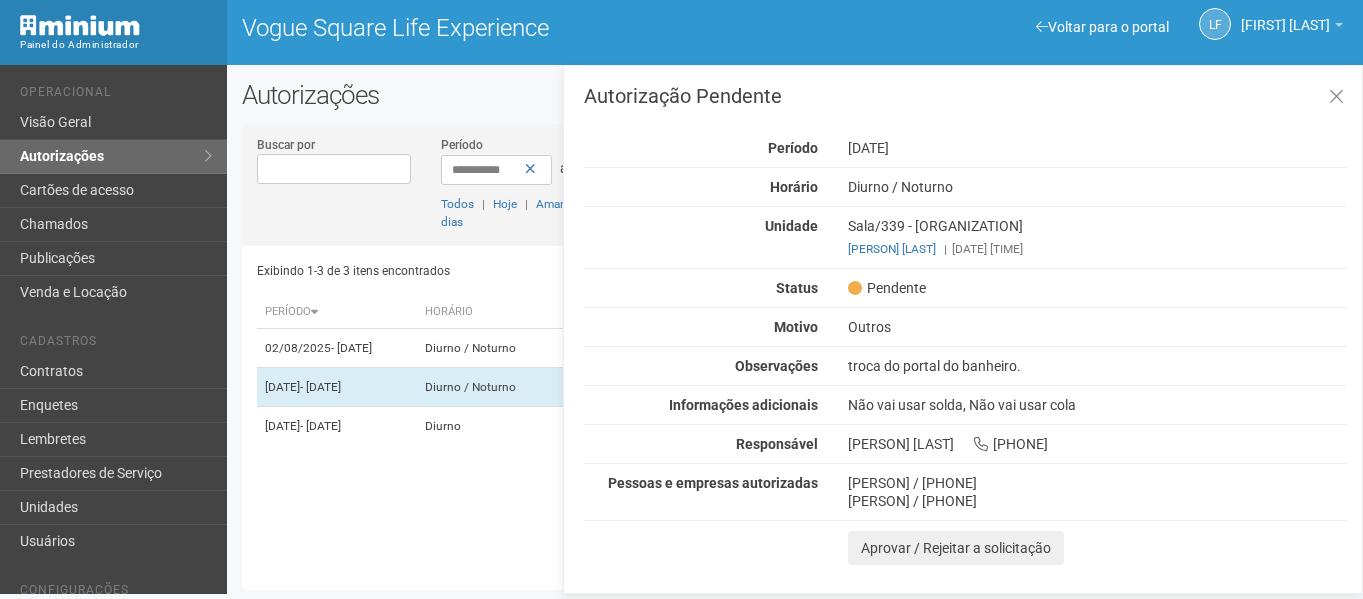 click on "Autorização Pendente
Período
03/08/2025
Horário
Diurno / Noturno
Unidade
Sala/339 - Martins Regina Advocacia
Pedro Martins DeRegina
|
01/08/2025 16:35
Status
Pendente
Motivo
Outros
Observações
troca do portal do banheiro.
Informações adicionais
Não vai usar solda, Não vai usar cola
Responsável
Pedro DeRegina
21985372000
Pessoas e empresas autorizadas
Amaury Pandini / 81905882734
Samuel Bazil / 15332540795
Aprovar / Rejeitar a solicitação" at bounding box center [963, 329] 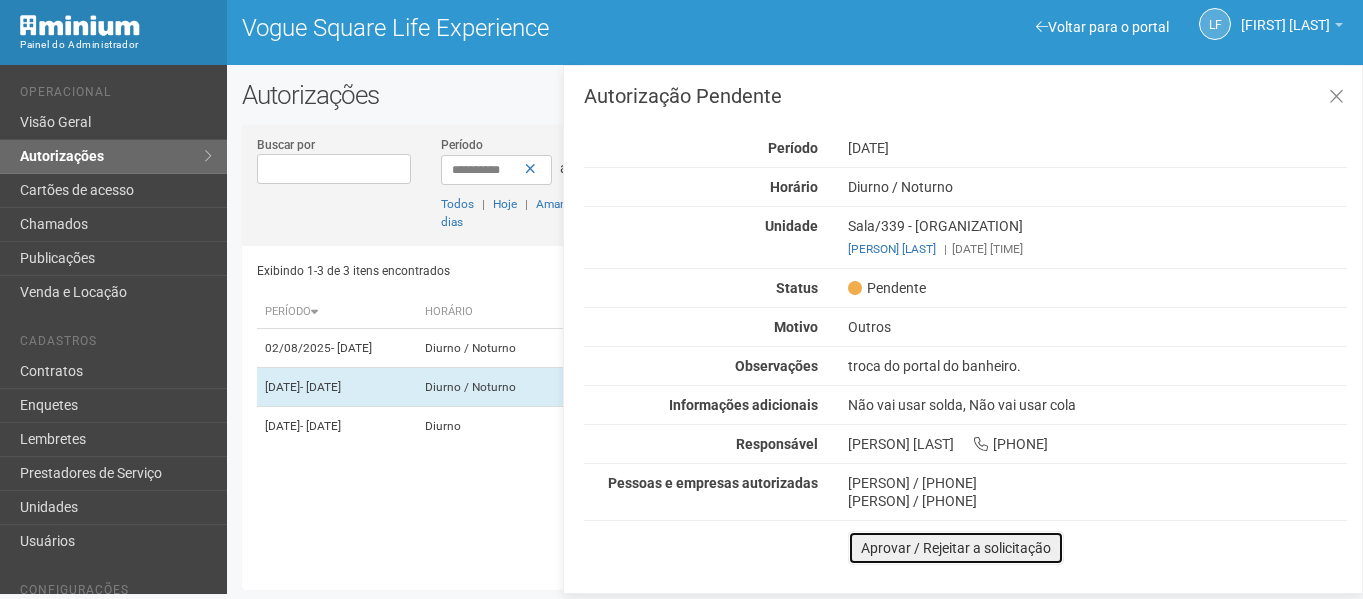 click on "Aprovar / Rejeitar a solicitação" at bounding box center [956, 548] 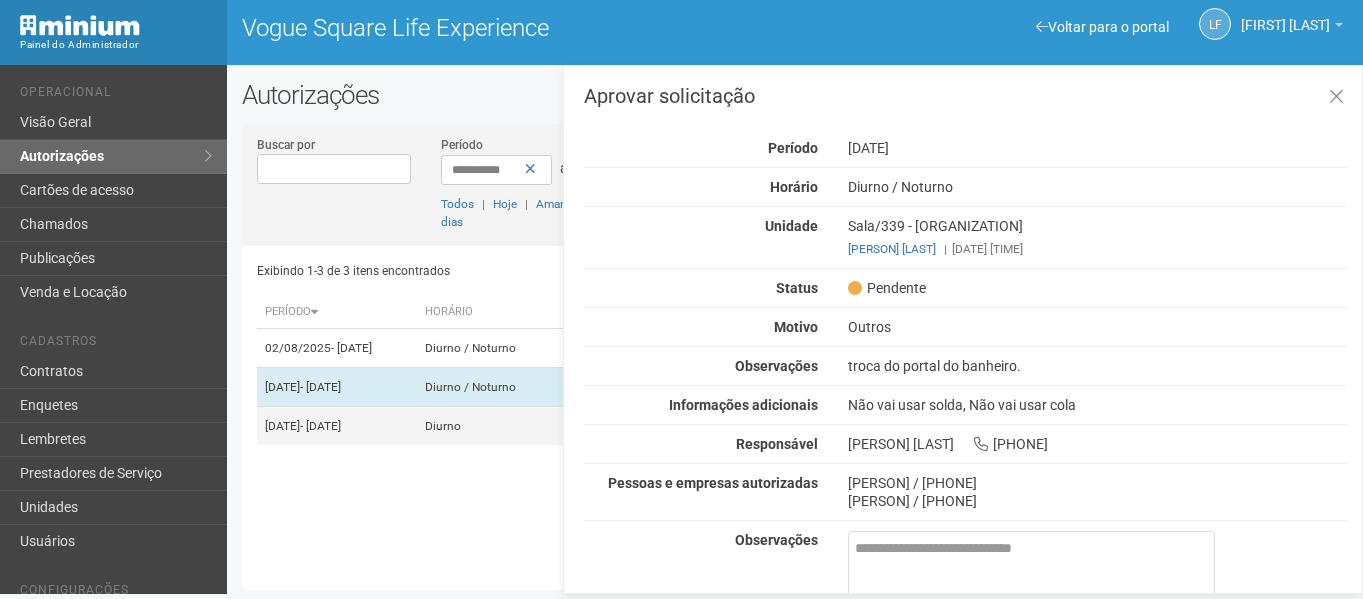click on "04/08/2025
- 05/08/2025" at bounding box center [337, 426] 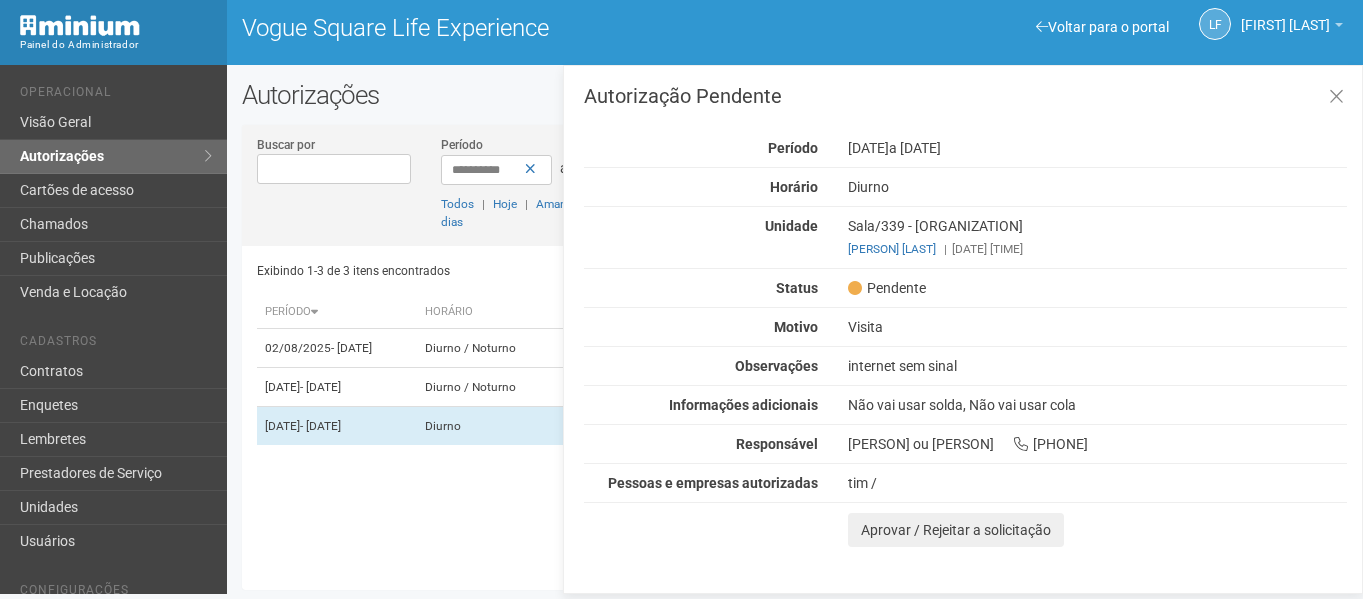 click on "Exibindo 1-3 de 3 itens encontrados
Página
*
de 1
Período
Horário
Motivo
Unidade
Empresa
Status
Atualizado em
02/08/2025
- 02/08/2025
Diurno / Noturno
Manutenção
Sala/203
PLENO CORPO
Outros" at bounding box center [802, 410] 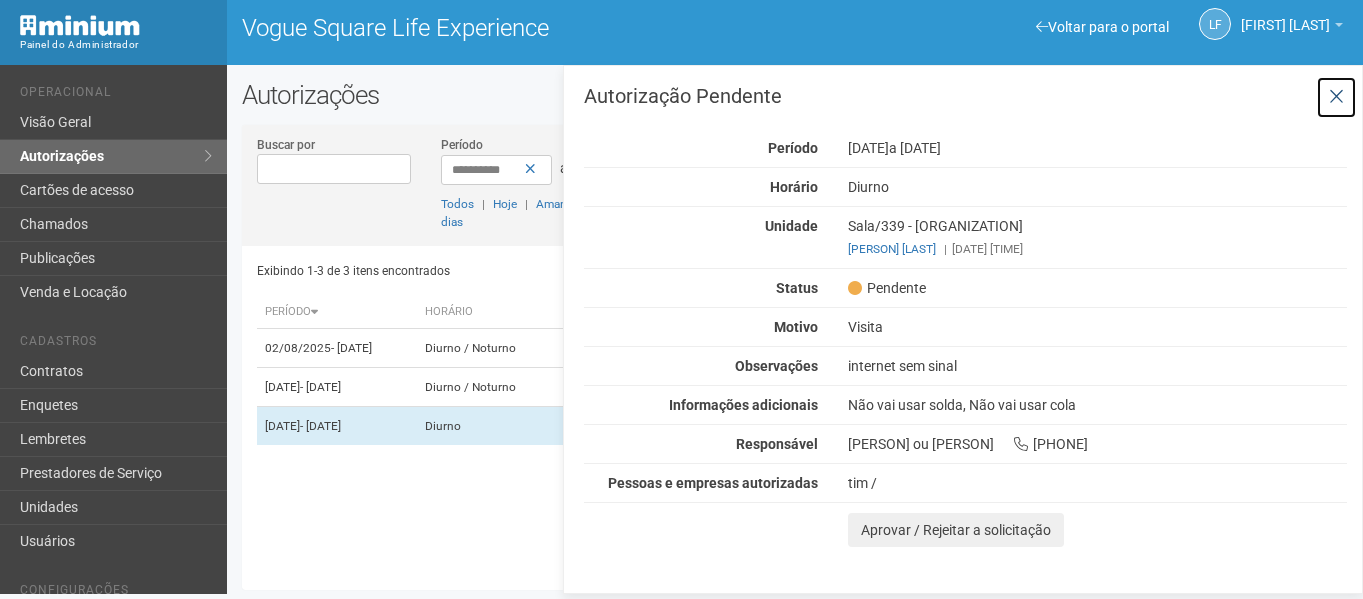 click at bounding box center (1336, 97) 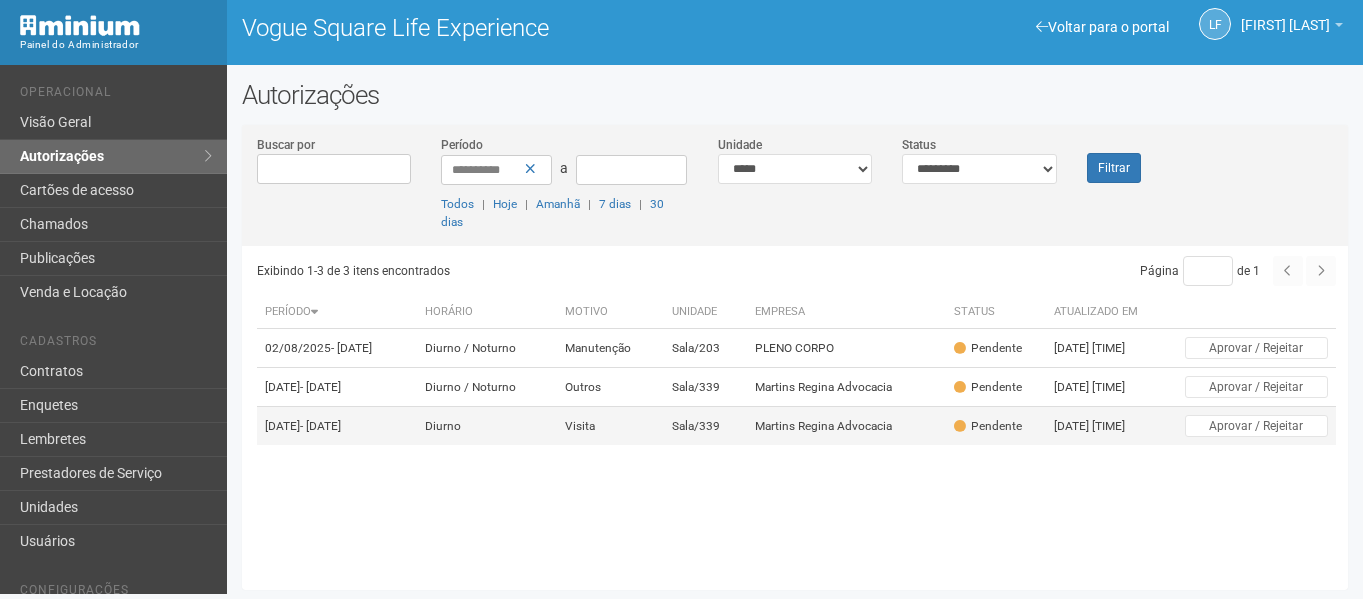 click on "Martins Regina Advocacia" at bounding box center (846, 426) 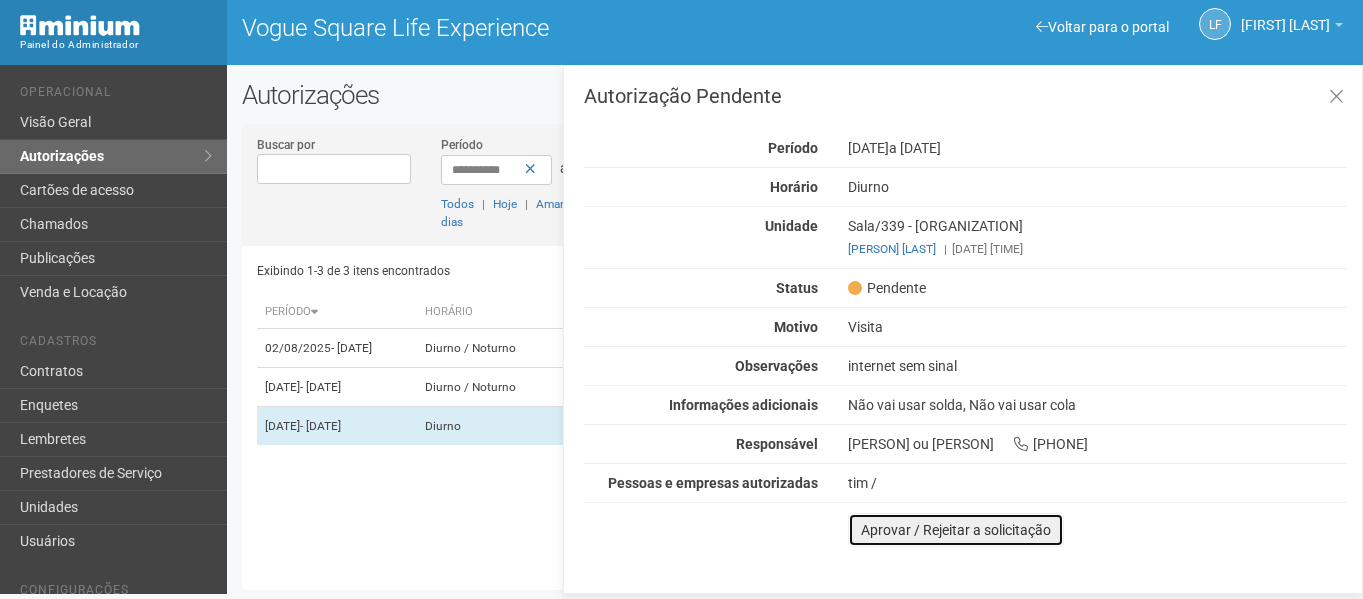 click on "Aprovar / Rejeitar a solicitação" at bounding box center [956, 530] 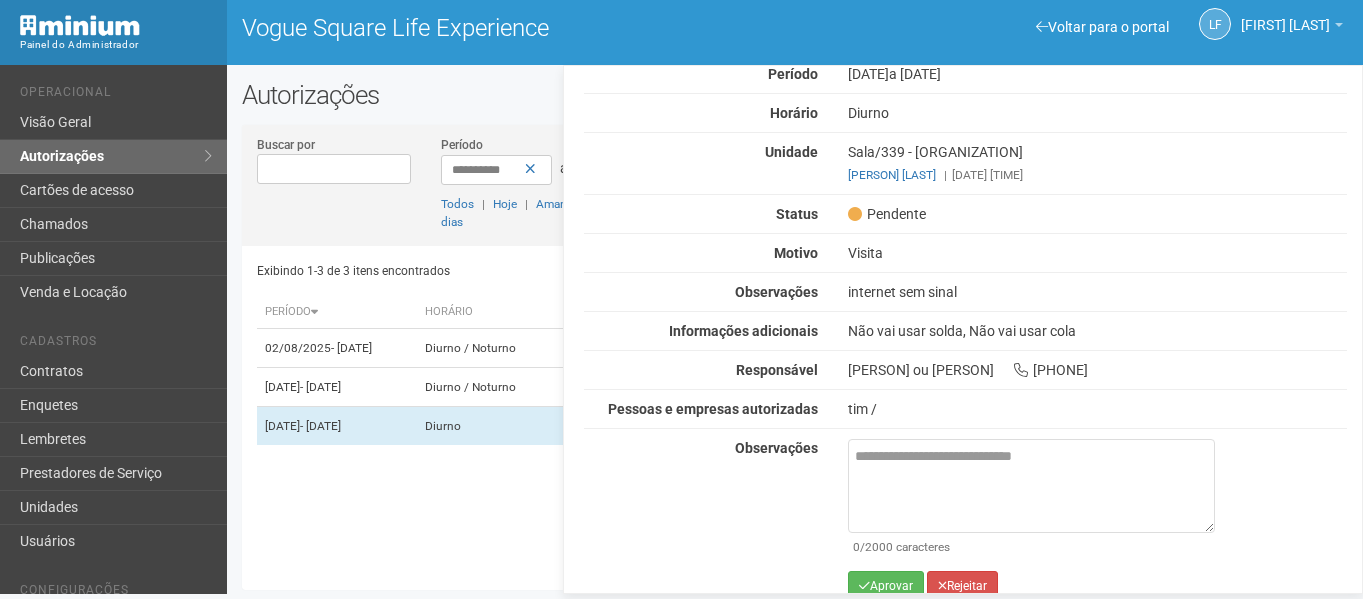 scroll, scrollTop: 97, scrollLeft: 0, axis: vertical 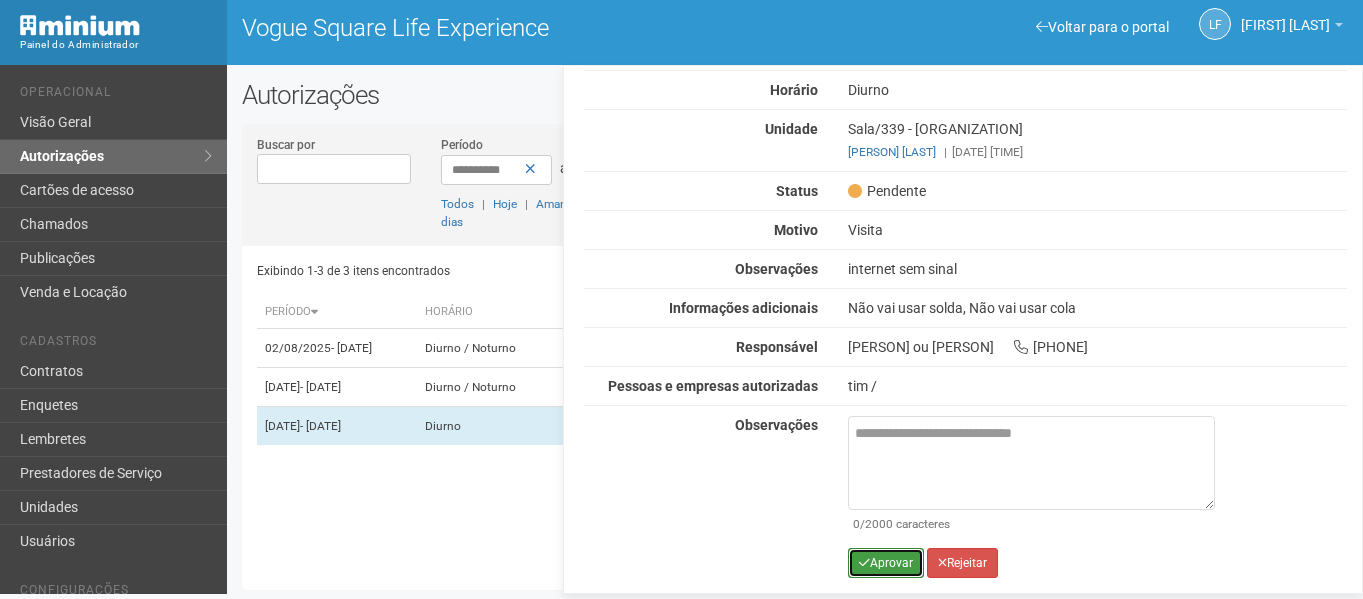 click on "Aprovar" at bounding box center [886, 563] 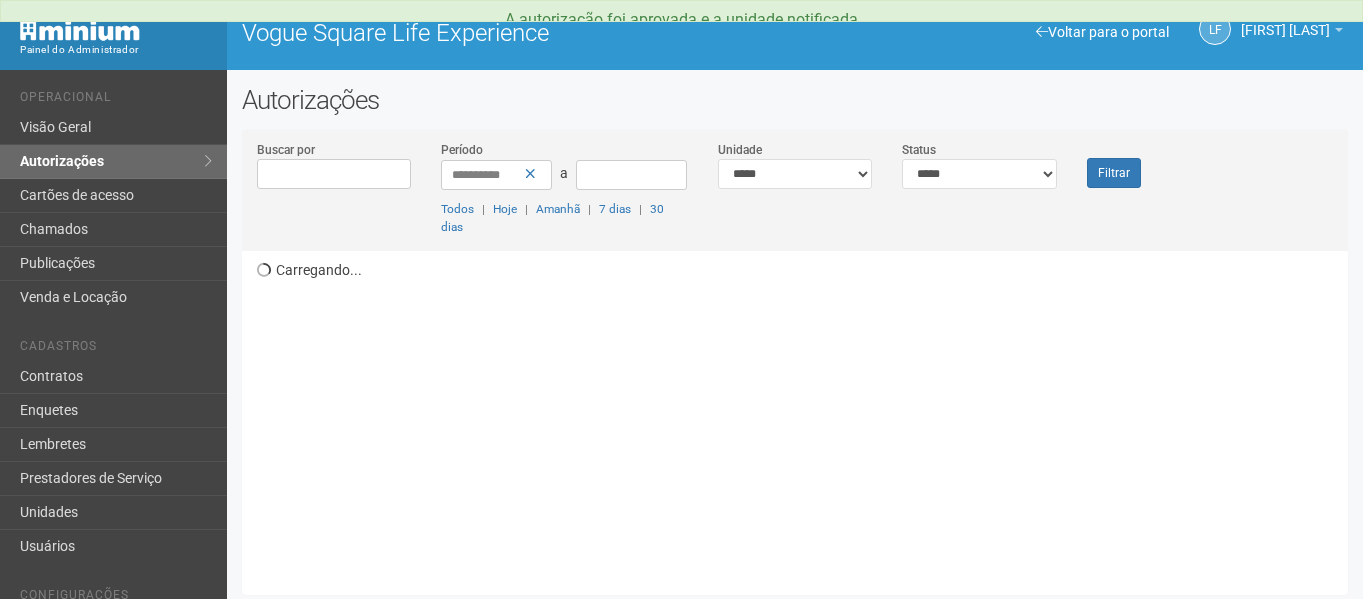 scroll, scrollTop: 0, scrollLeft: 0, axis: both 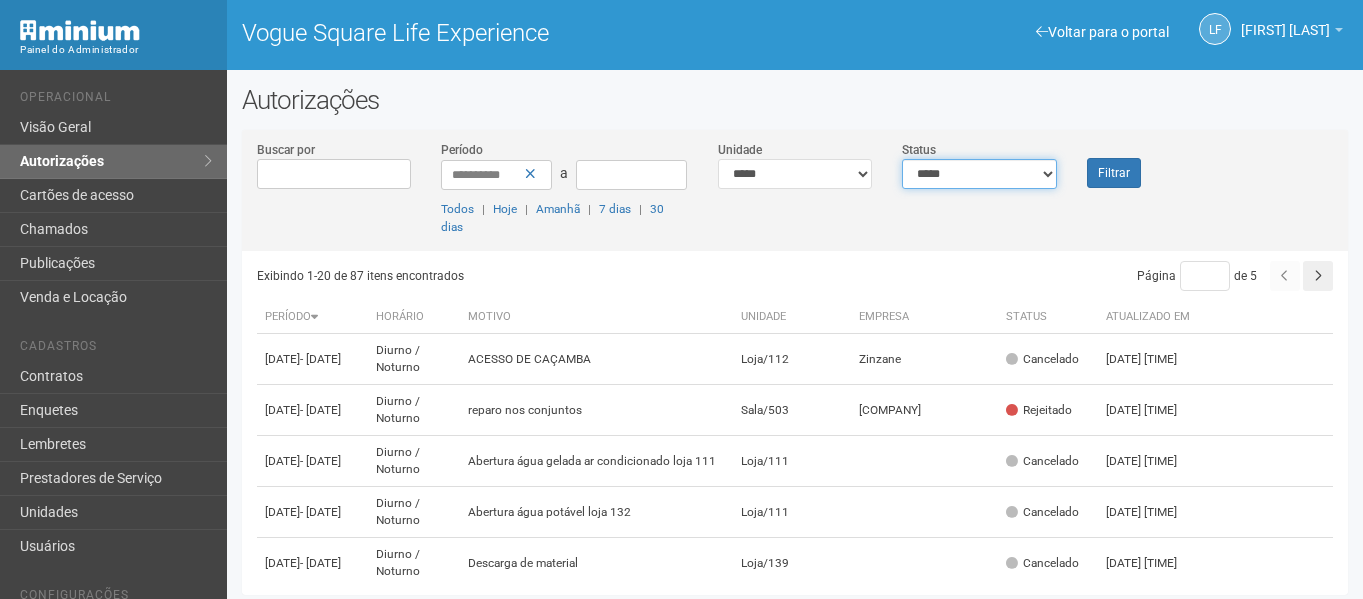drag, startPoint x: 981, startPoint y: 167, endPoint x: 981, endPoint y: 179, distance: 12 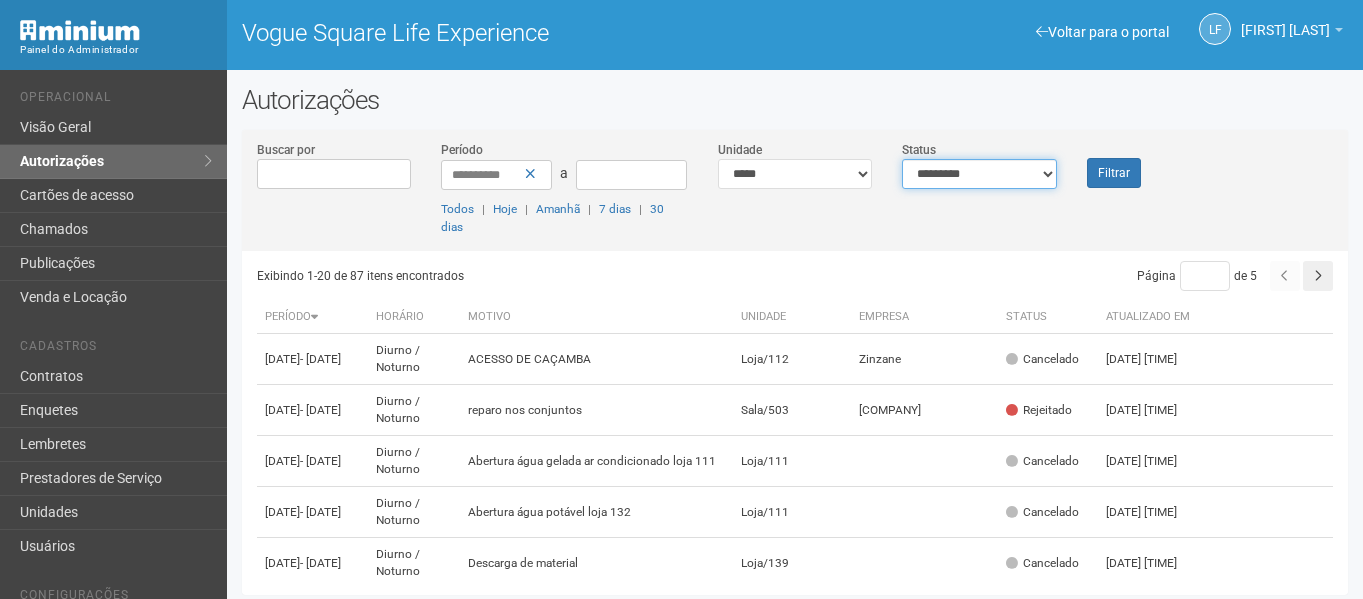 click on "**********" at bounding box center (979, 174) 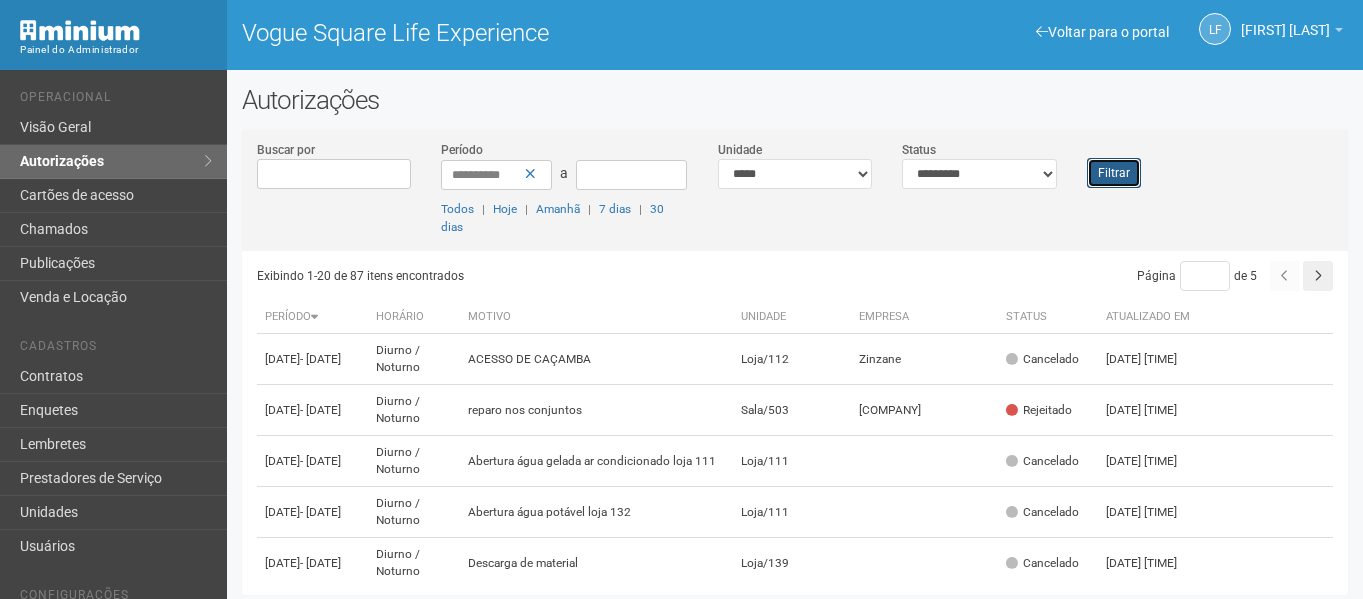 click on "Filtrar" at bounding box center [1114, 173] 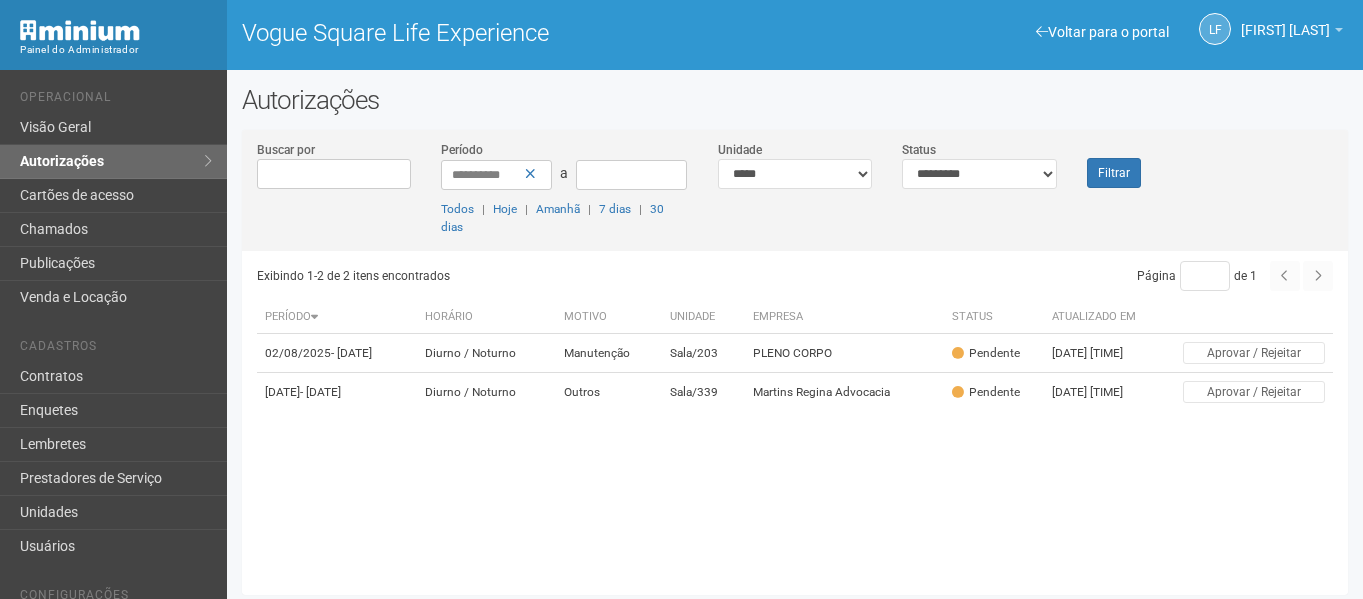 scroll, scrollTop: 0, scrollLeft: 0, axis: both 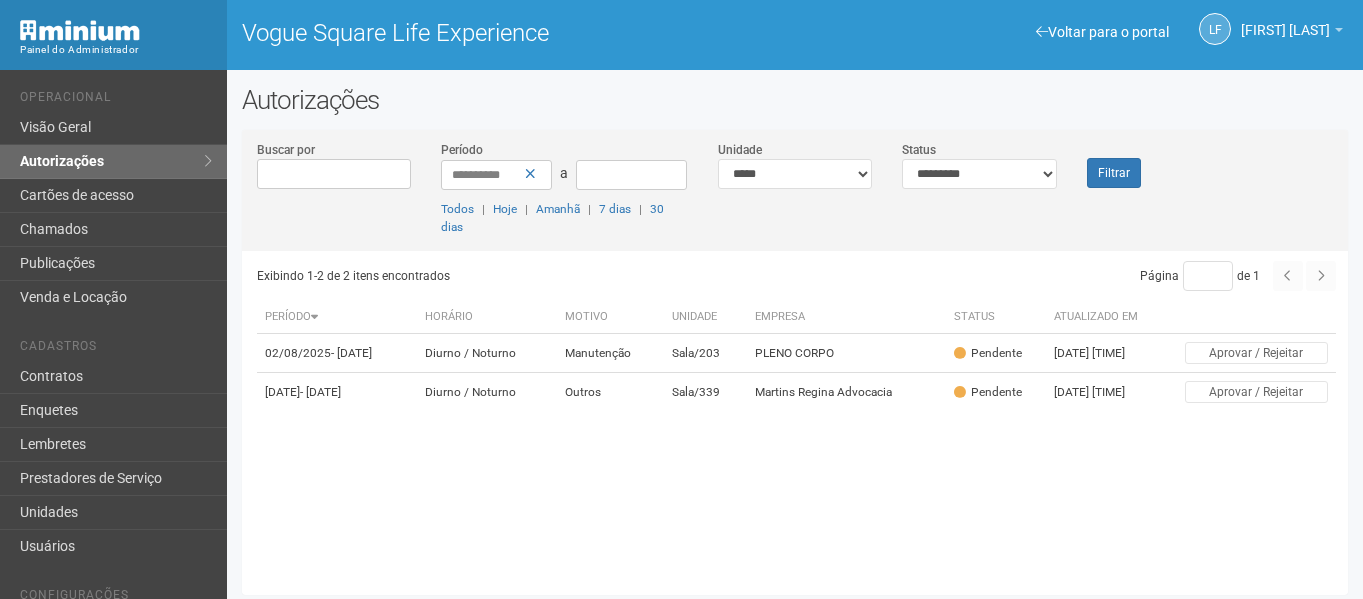 click on "Exibindo 1-2 de 2 itens encontrados
Página
*
de 1
Período
Horário
Motivo
Unidade
Empresa
Status
Atualizado em
02/08/2025
- 02/08/2025
Diurno / Noturno
Manutenção
Sala/203
PLENO CORPO
Outros" at bounding box center (802, 415) 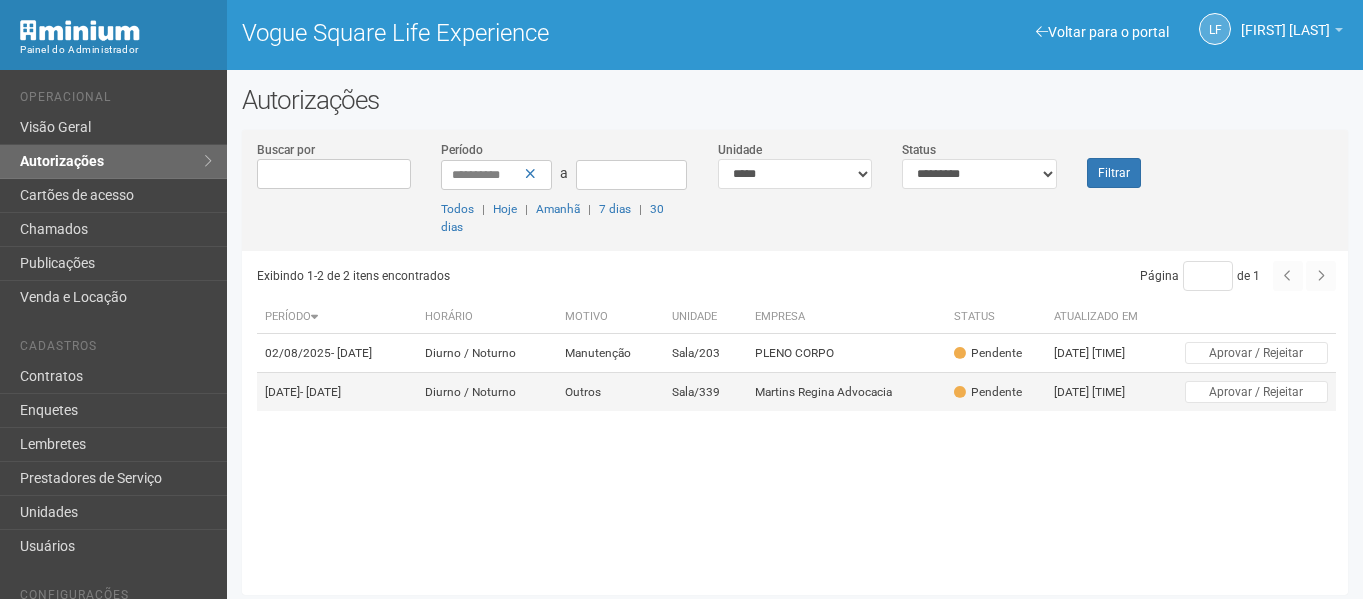 click on "Diurno / Noturno" at bounding box center [486, 392] 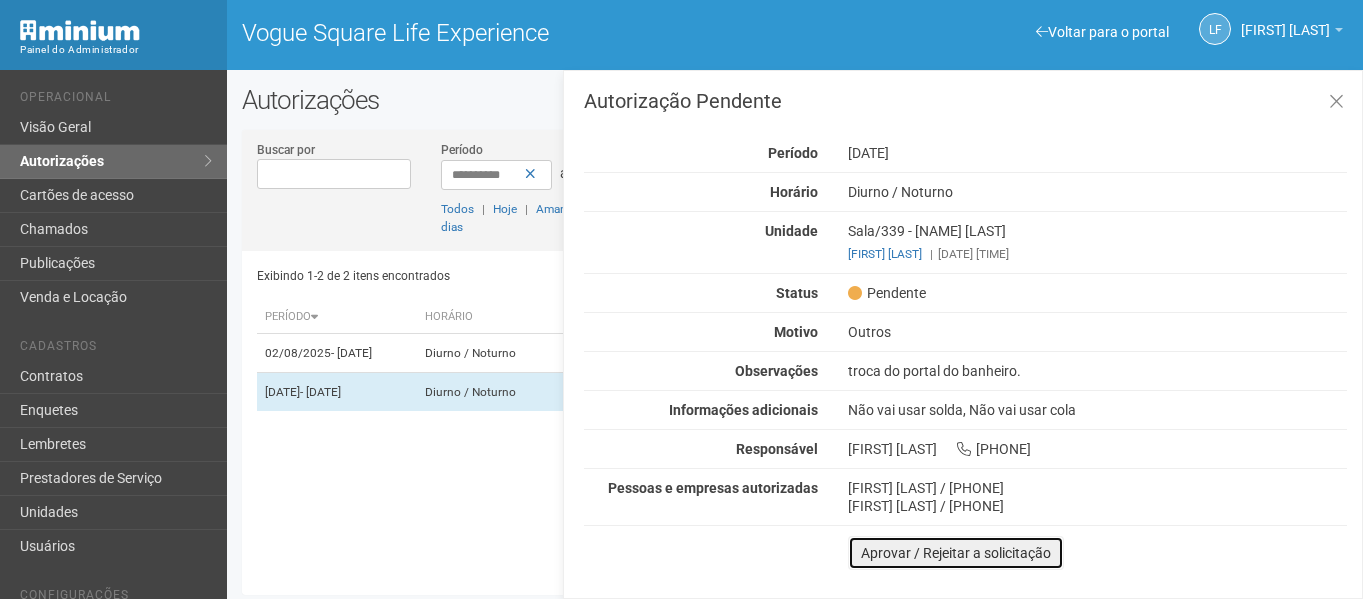 click on "Aprovar / Rejeitar a solicitação" at bounding box center (956, 553) 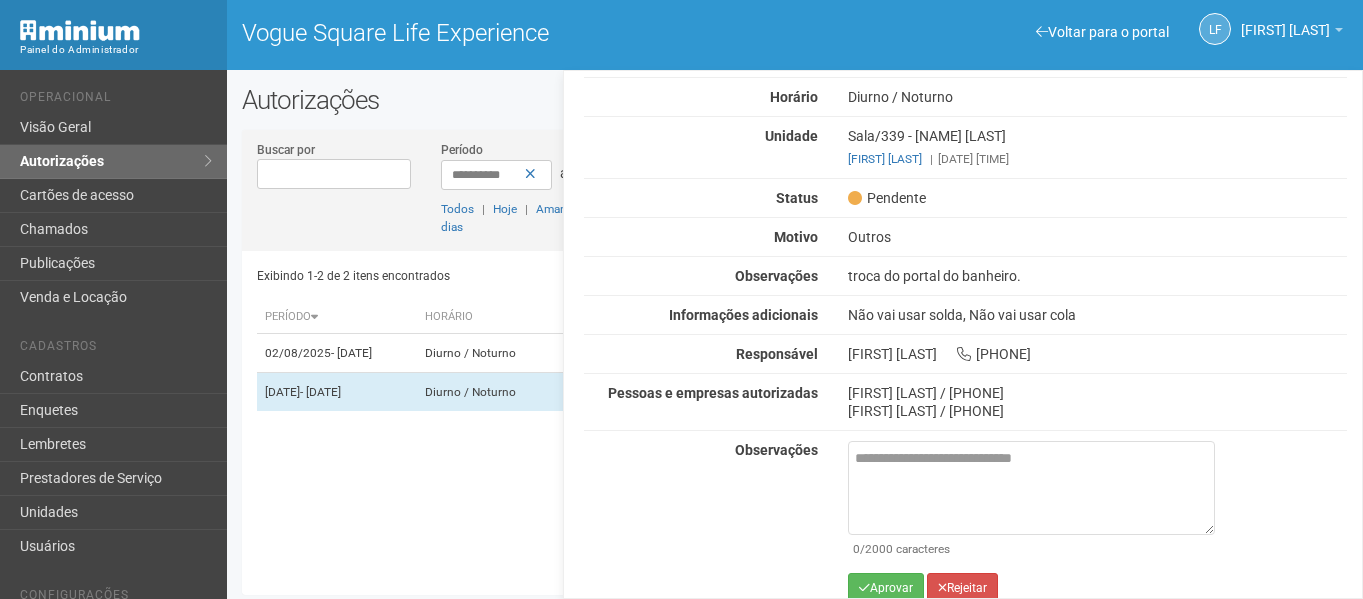 scroll, scrollTop: 115, scrollLeft: 0, axis: vertical 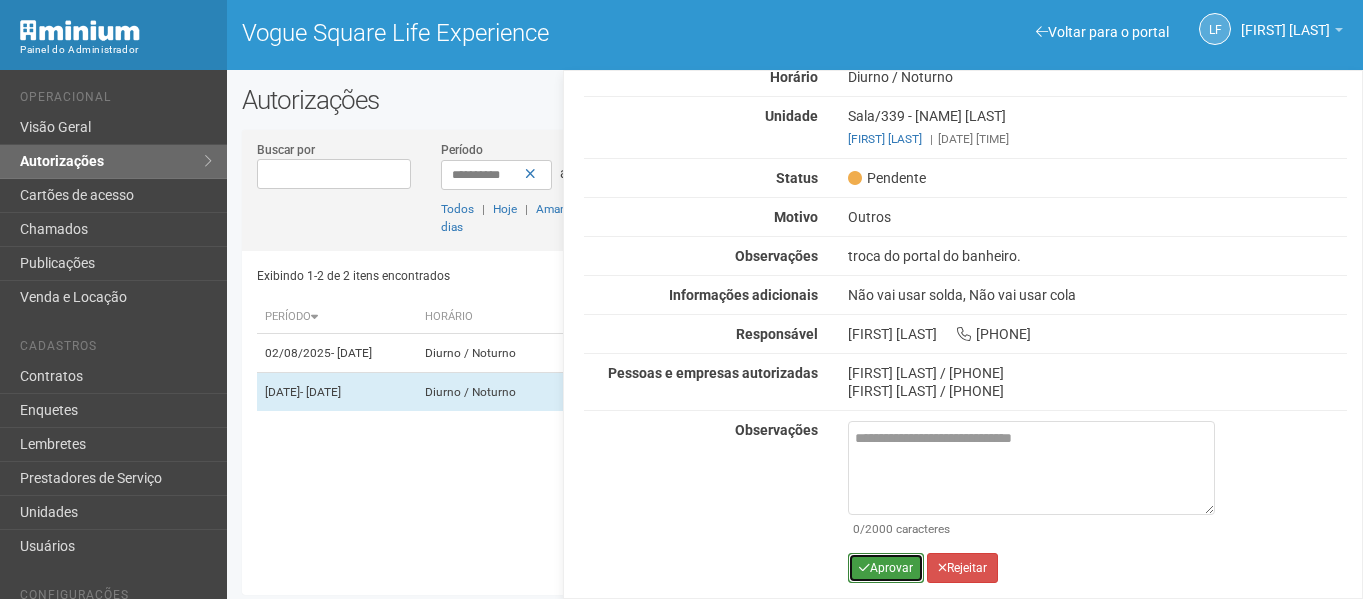 click on "Aprovar" at bounding box center [886, 568] 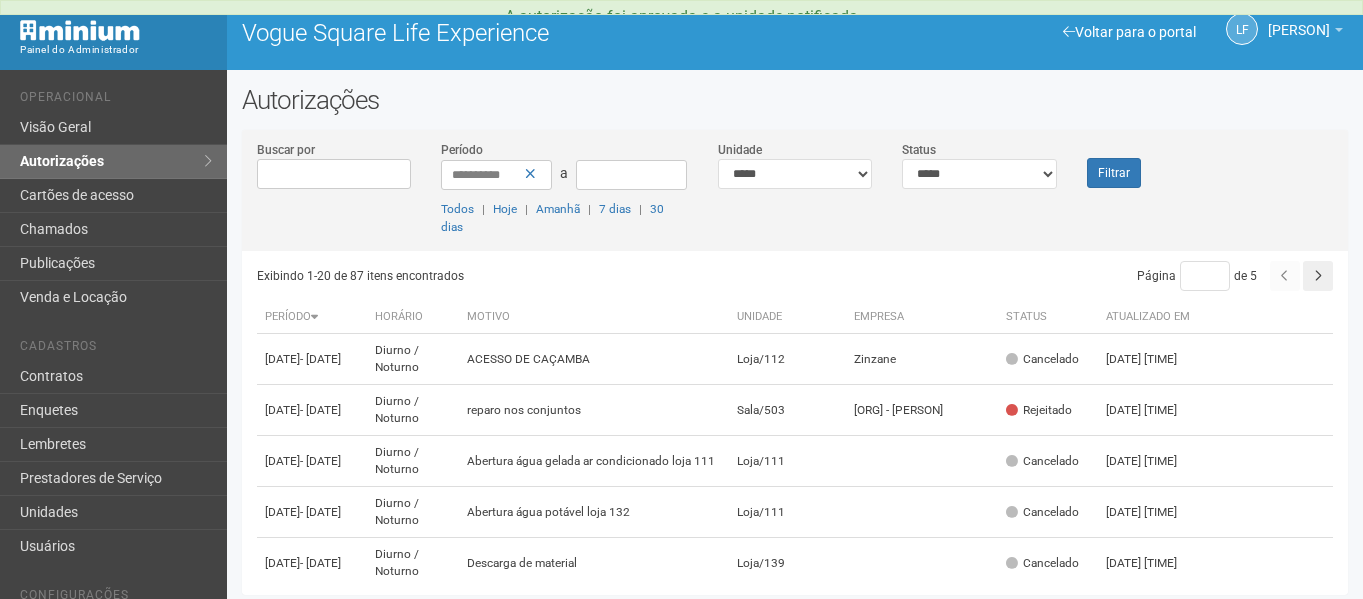 scroll, scrollTop: 0, scrollLeft: 0, axis: both 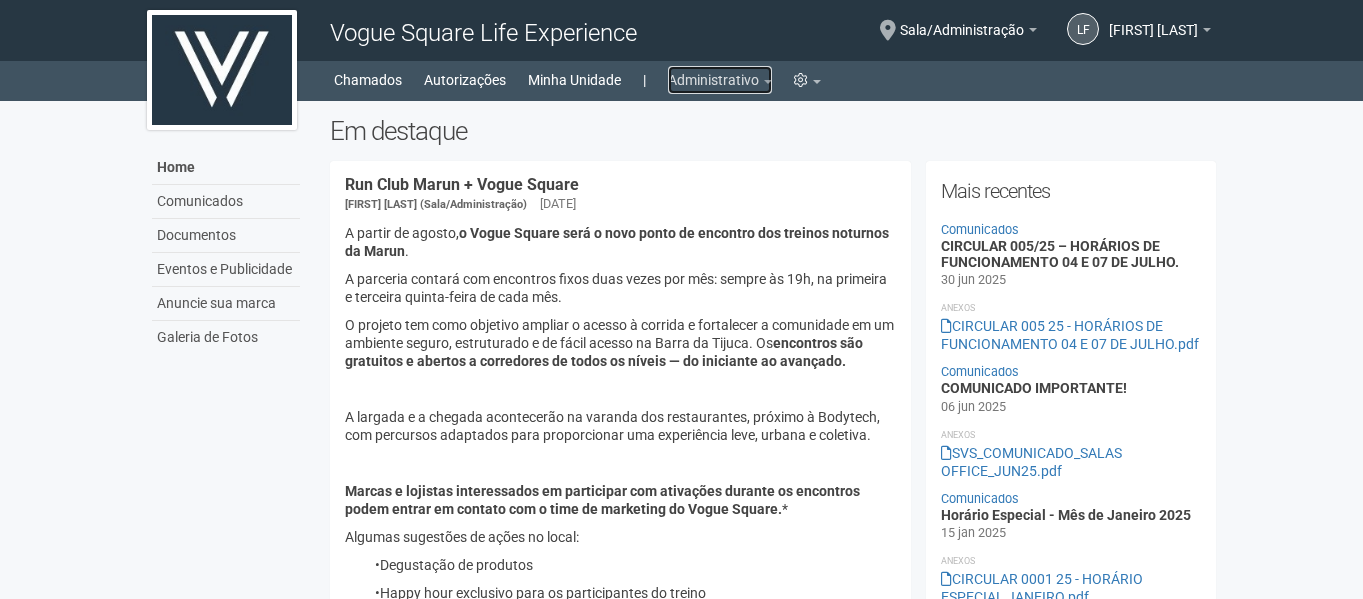 click on "Administrativo" at bounding box center (720, 80) 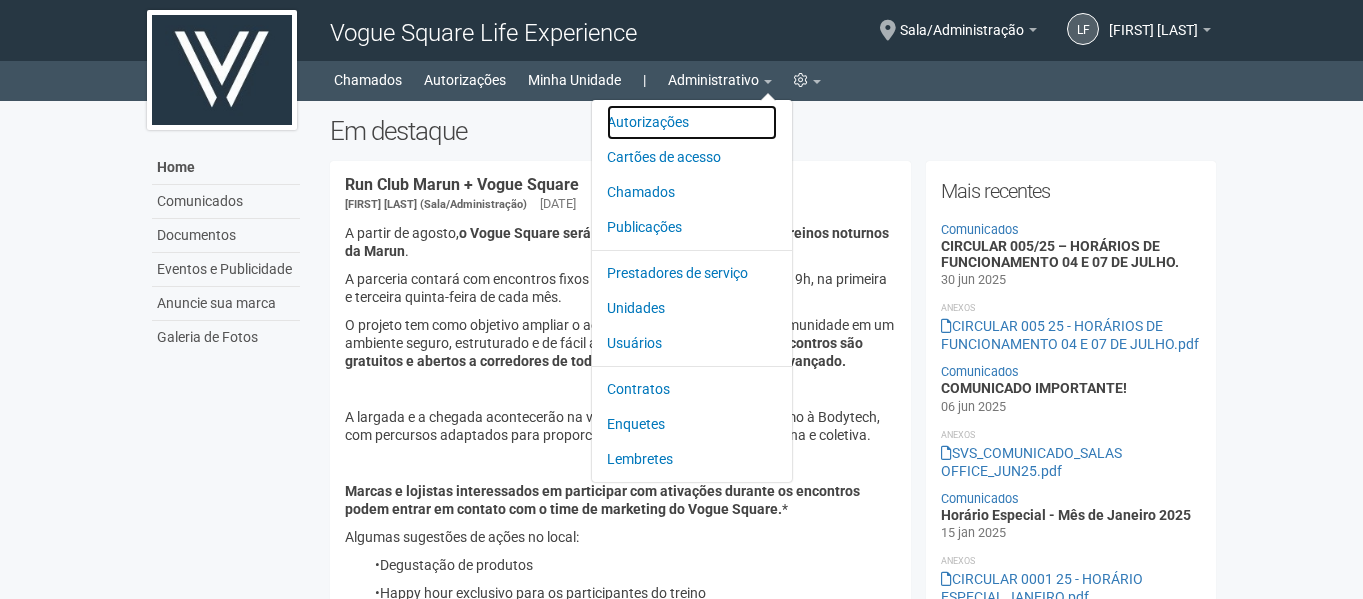 click on "Autorizações" at bounding box center [692, 122] 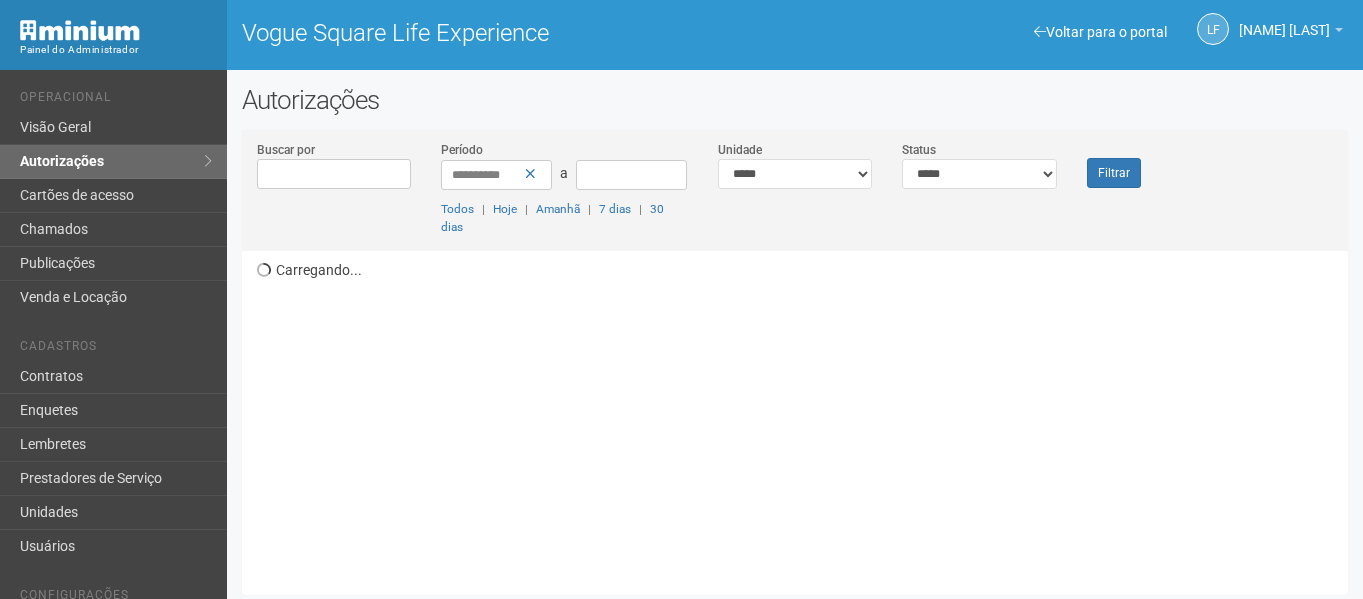 scroll, scrollTop: 0, scrollLeft: 0, axis: both 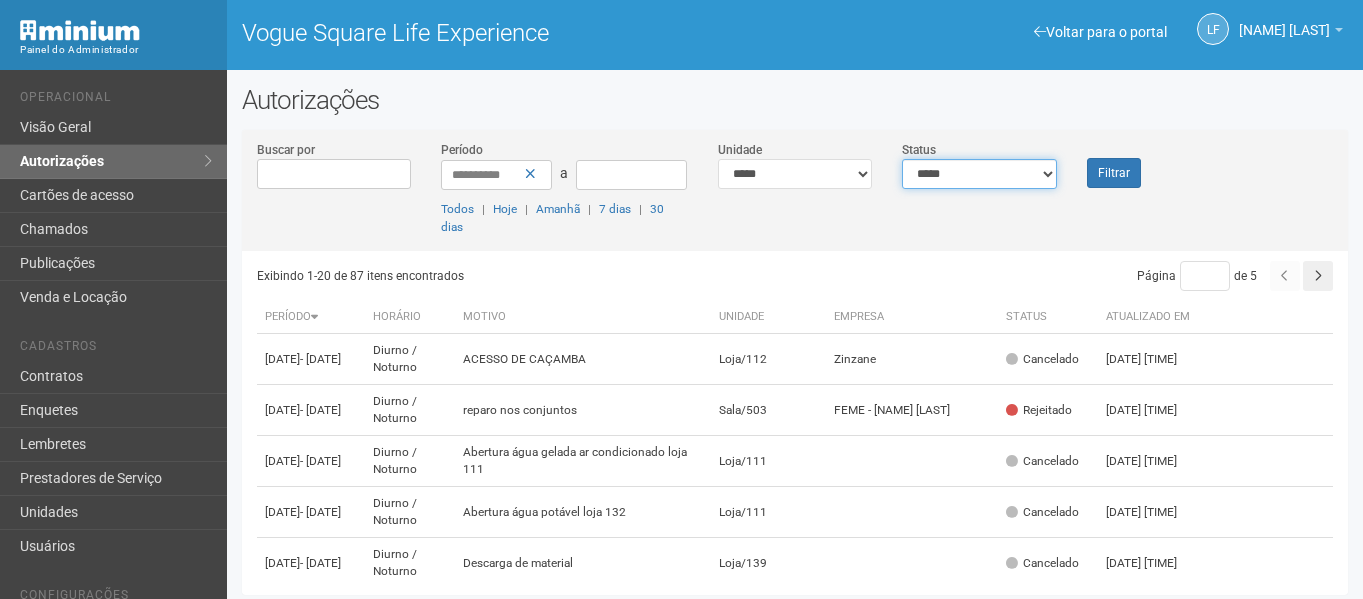 drag, startPoint x: 920, startPoint y: 173, endPoint x: 925, endPoint y: 187, distance: 14.866069 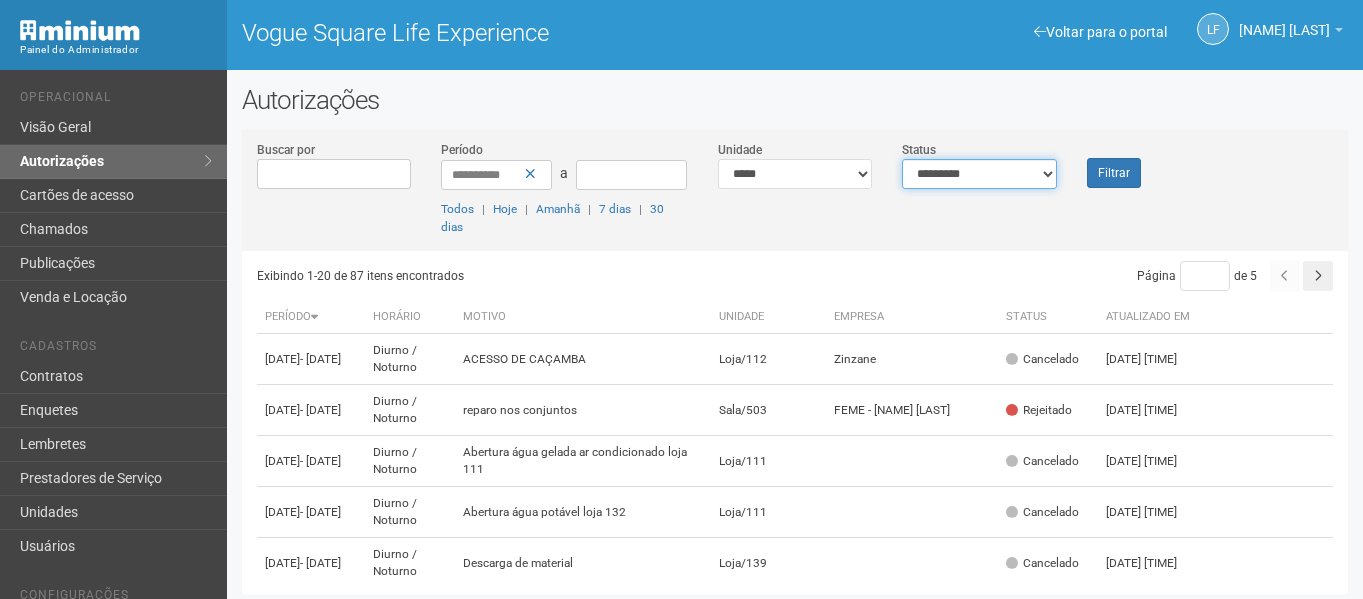click on "**********" at bounding box center [979, 174] 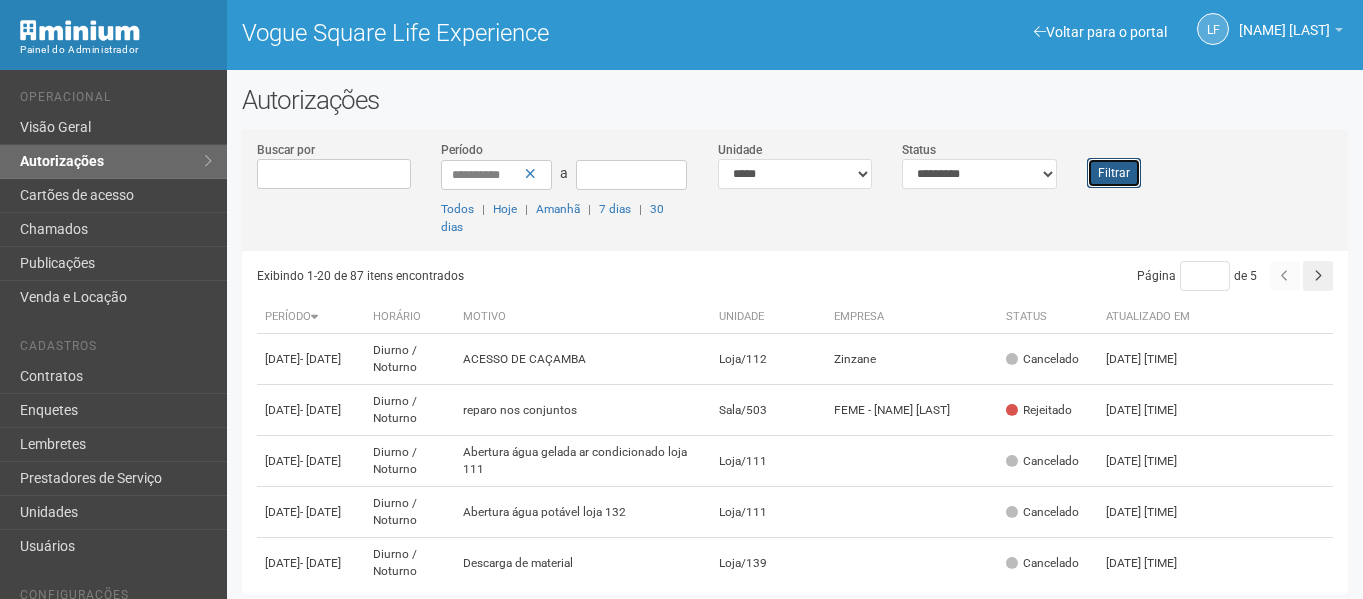 click on "Filtrar" at bounding box center [1114, 173] 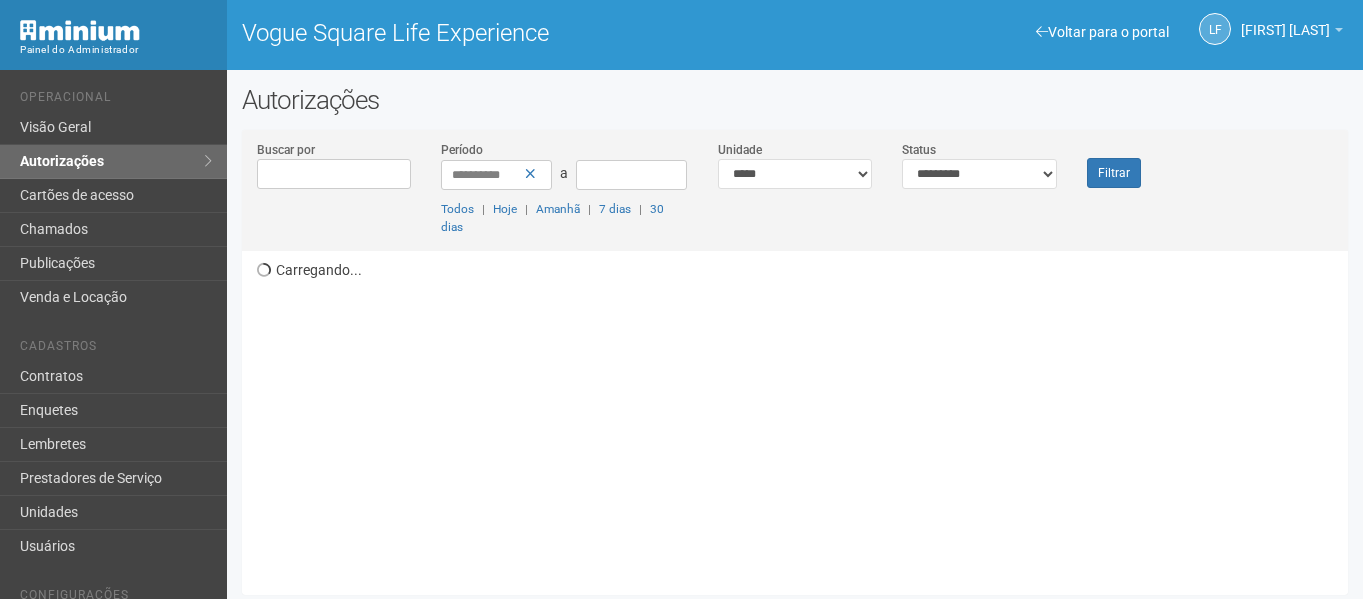 scroll, scrollTop: 0, scrollLeft: 0, axis: both 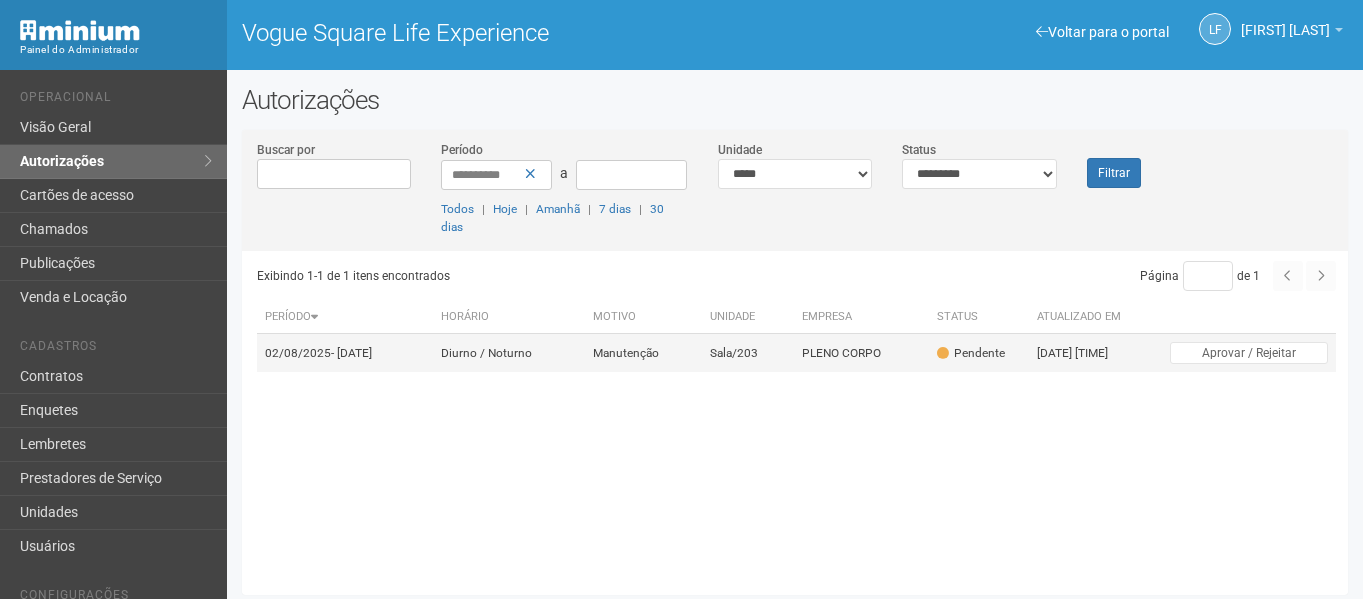 click on "PLENO CORPO" at bounding box center (862, 353) 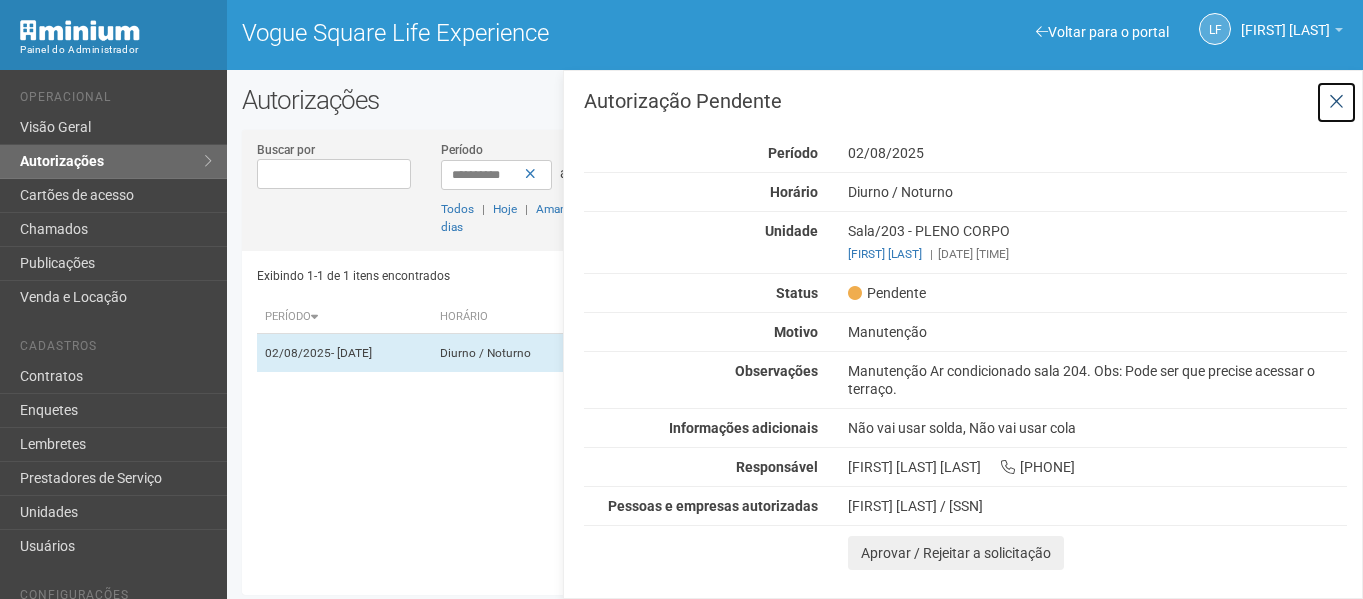 click at bounding box center [1336, 102] 